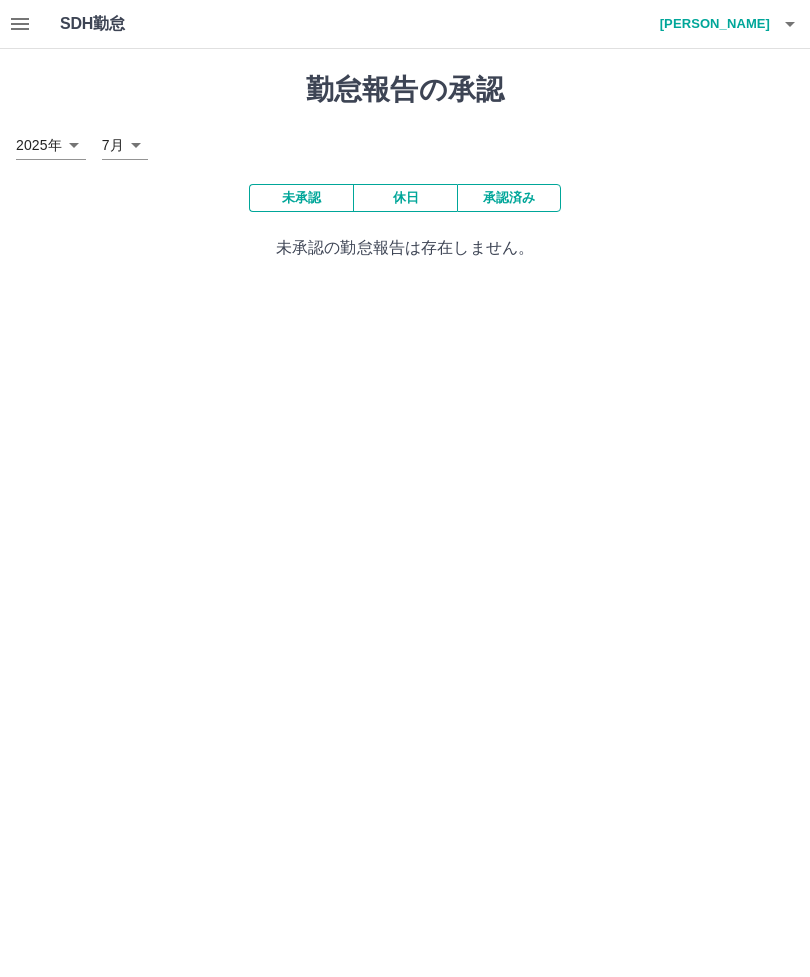 scroll, scrollTop: 2, scrollLeft: 0, axis: vertical 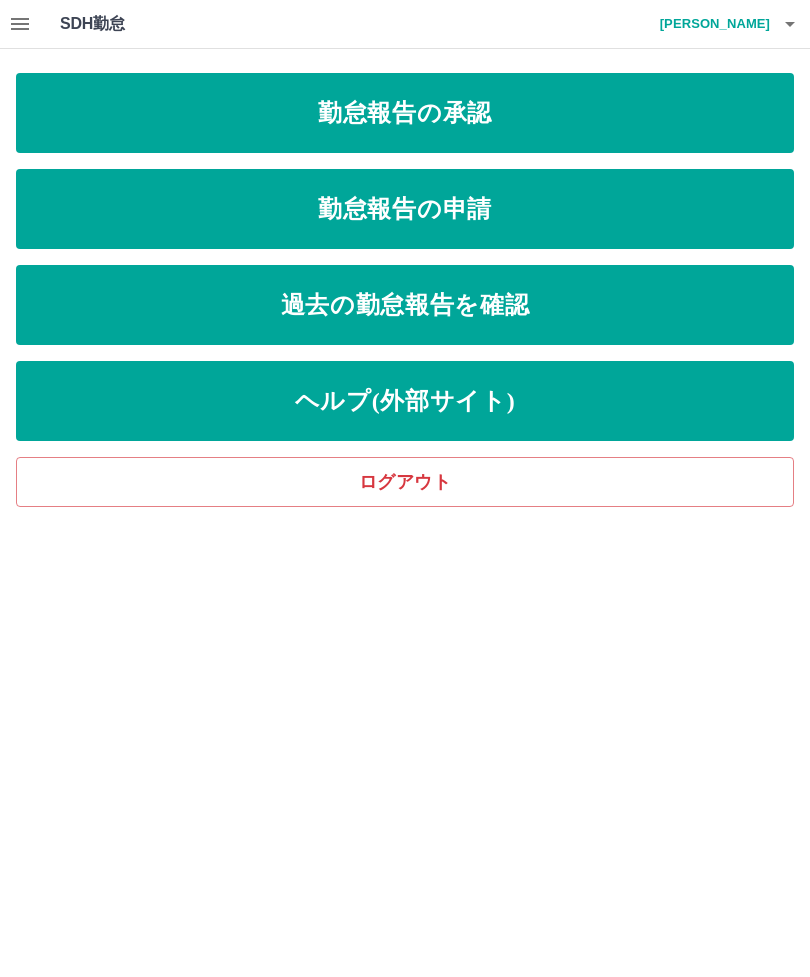 click on "勤怠報告の申請" at bounding box center (405, 209) 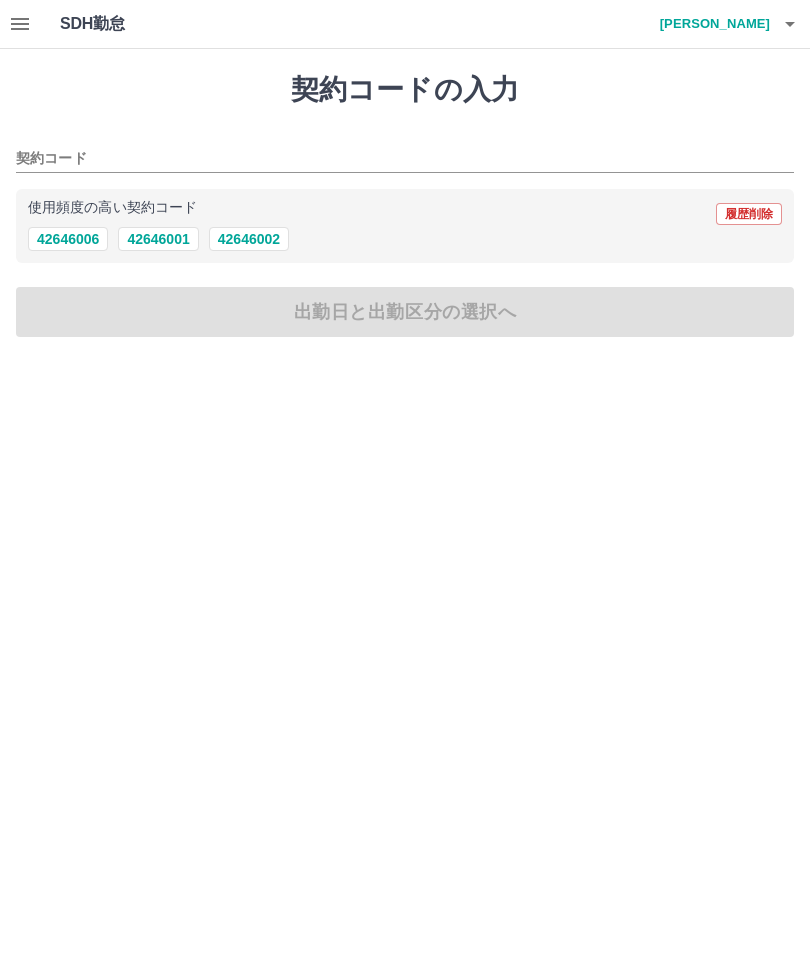 click 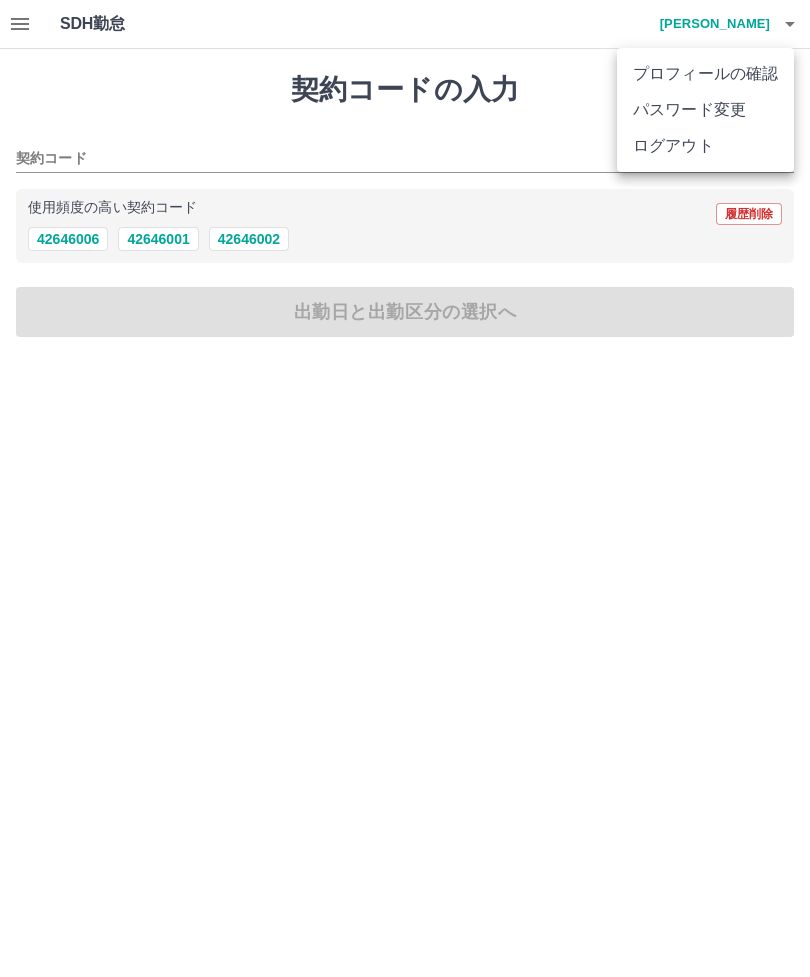 click on "ログアウト" at bounding box center [705, 146] 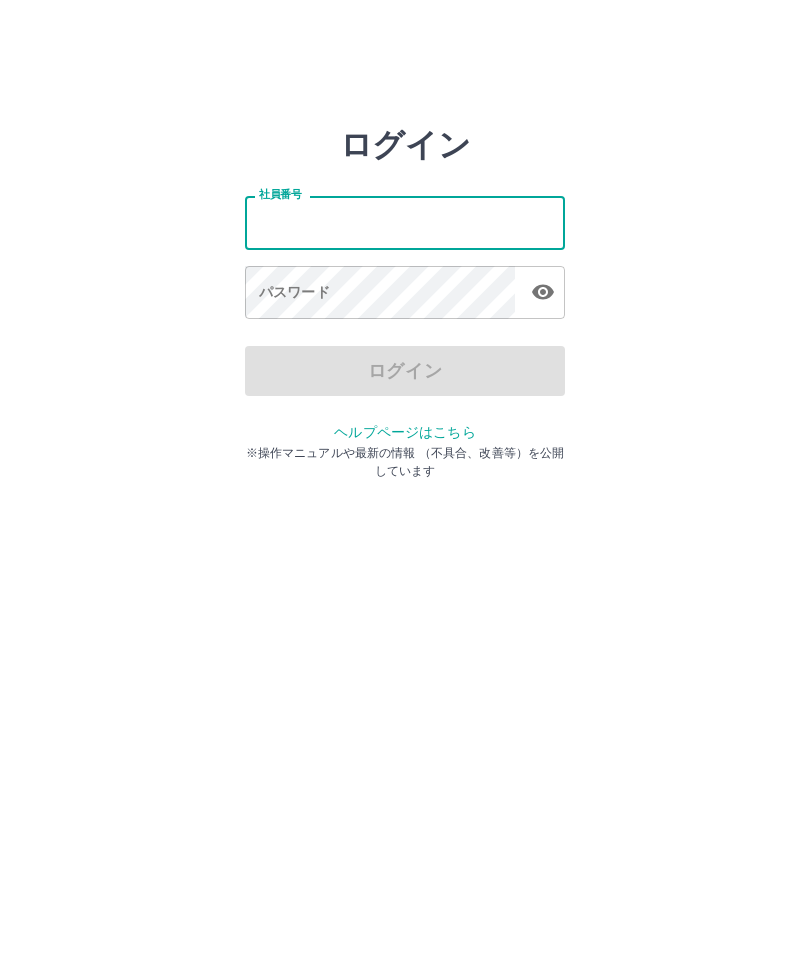scroll, scrollTop: 0, scrollLeft: 0, axis: both 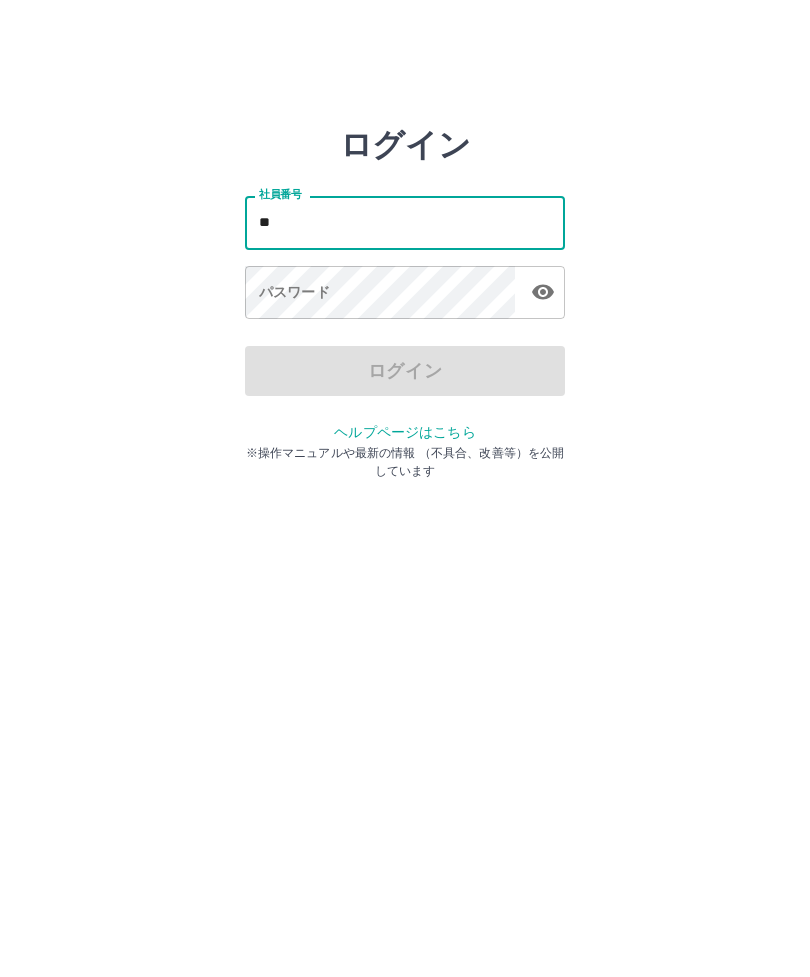 type on "*" 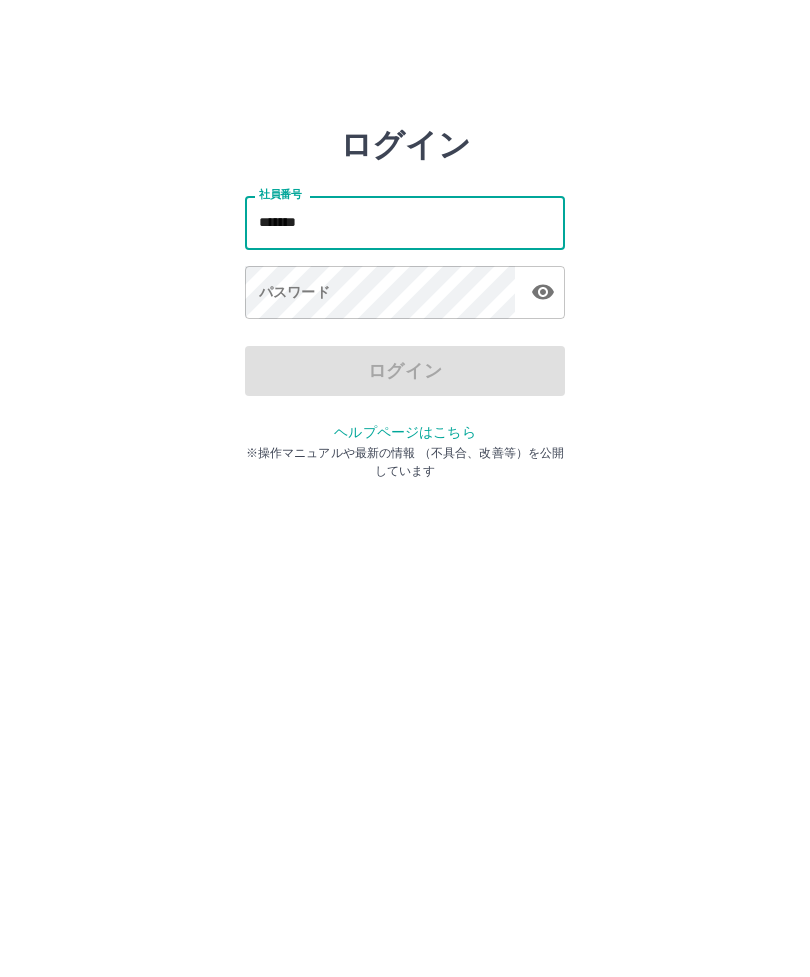 type on "*******" 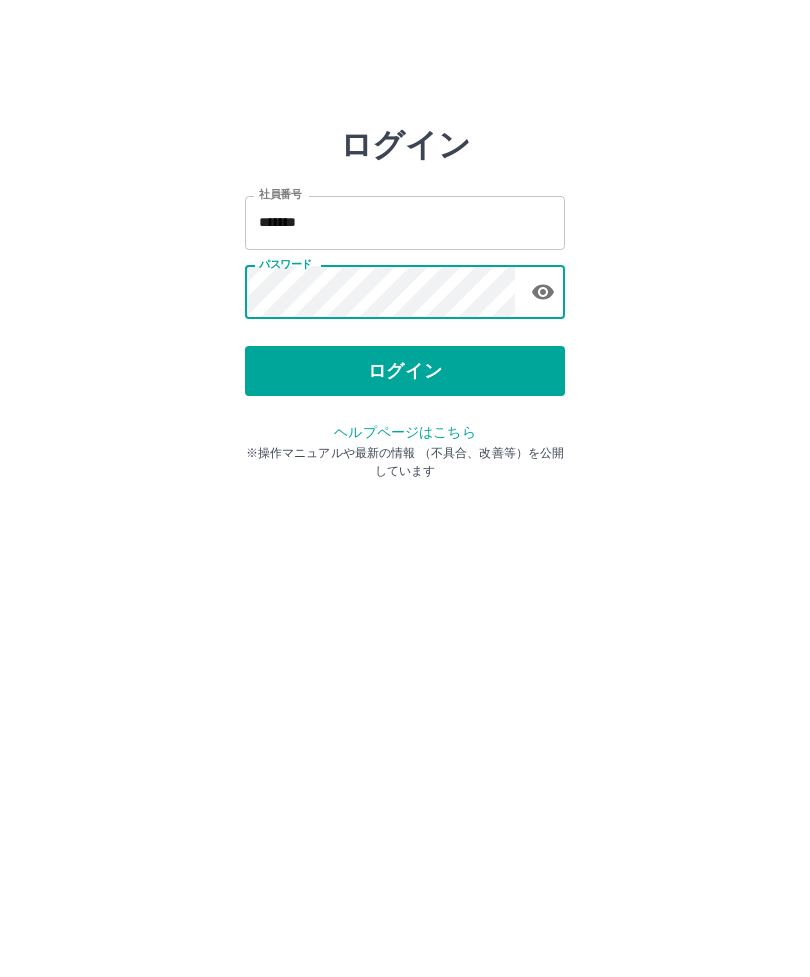 click on "ログイン" at bounding box center [405, 371] 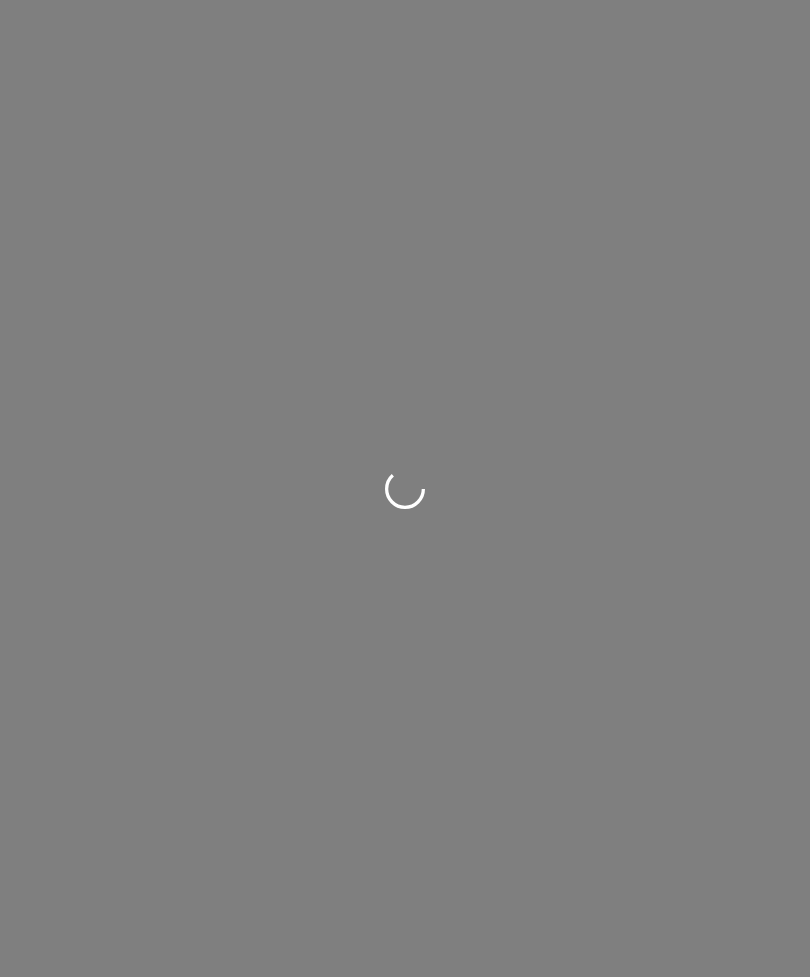 scroll, scrollTop: 0, scrollLeft: 0, axis: both 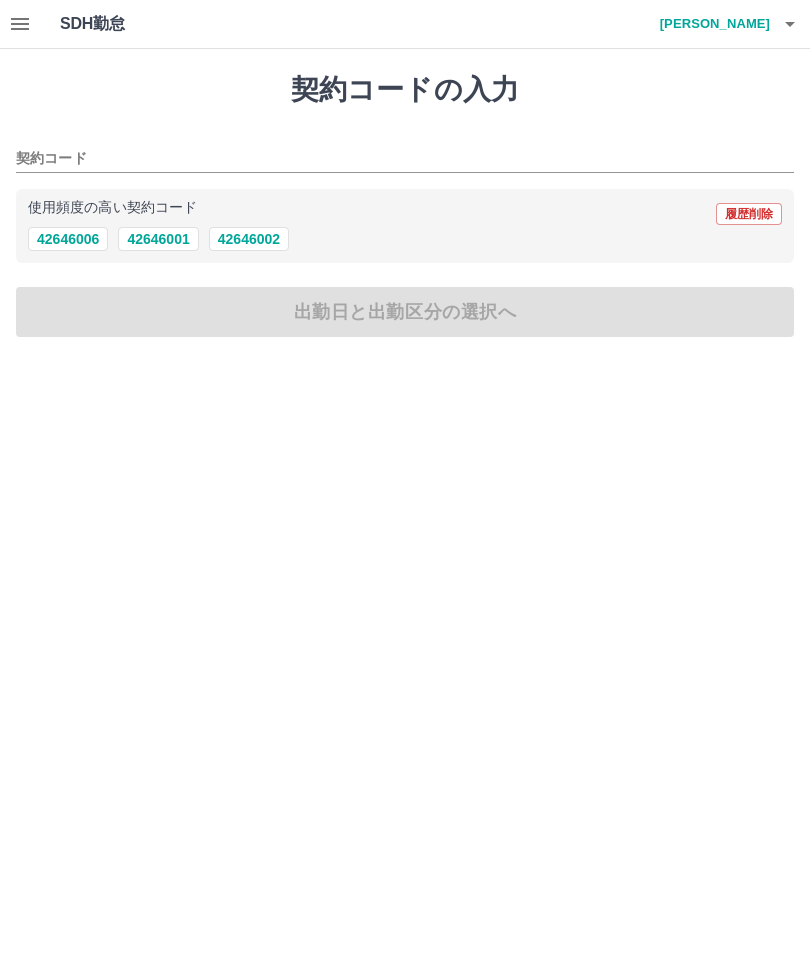 click on "42646002" at bounding box center [249, 239] 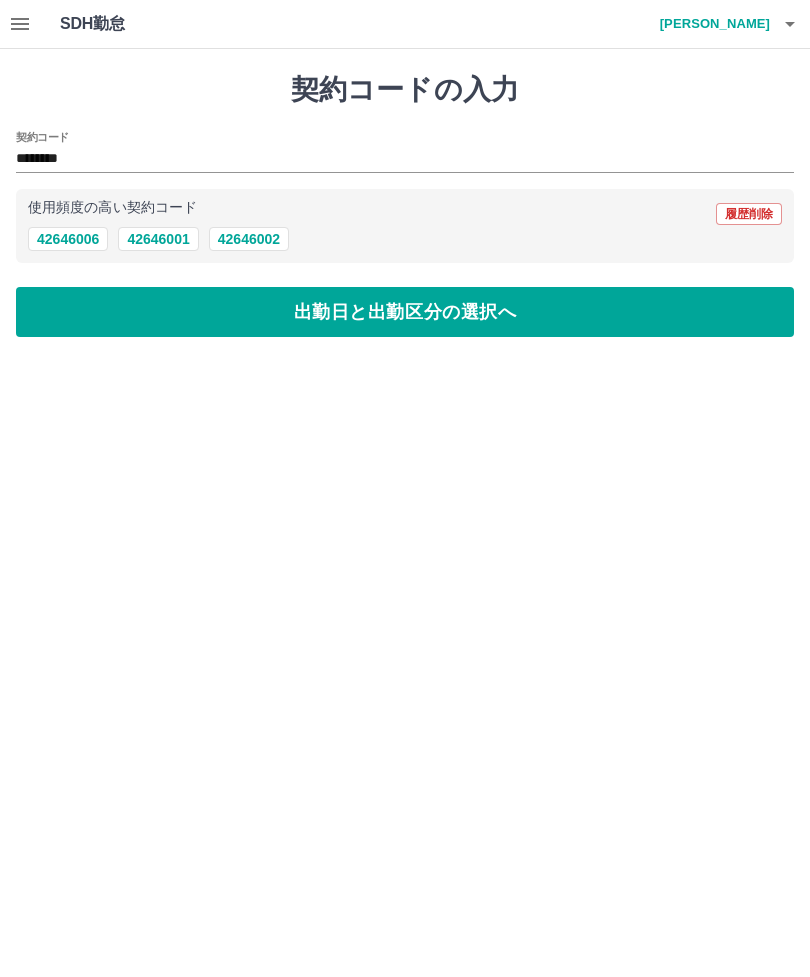 click on "出勤日と出勤区分の選択へ" at bounding box center (405, 312) 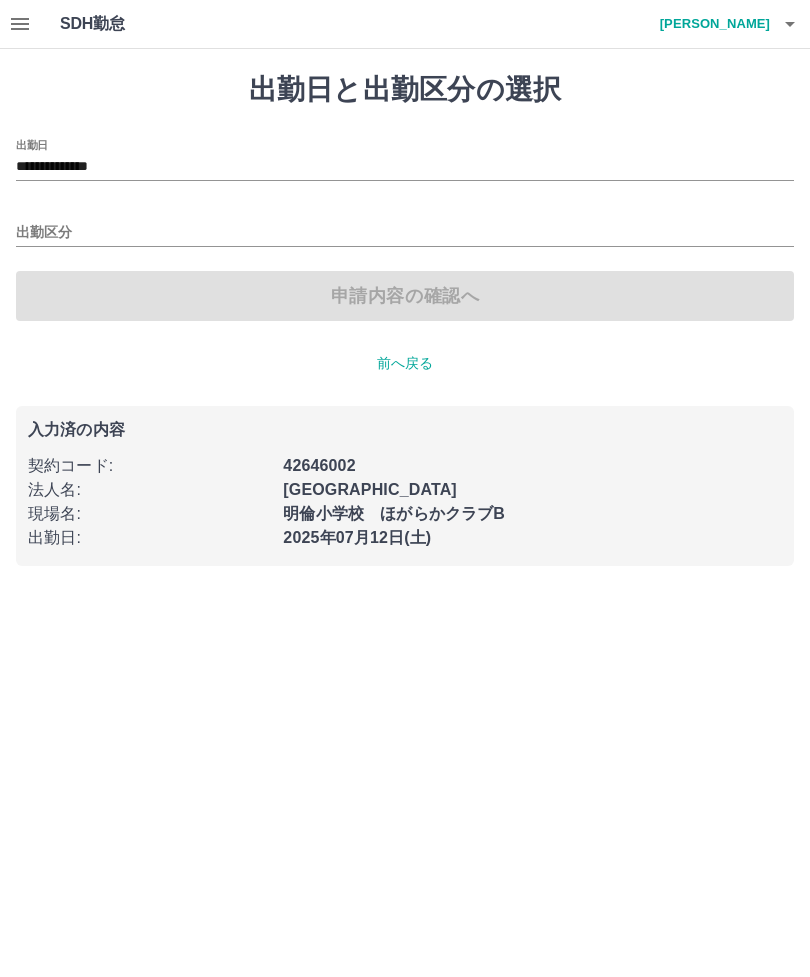 click on "出勤区分" at bounding box center (405, 233) 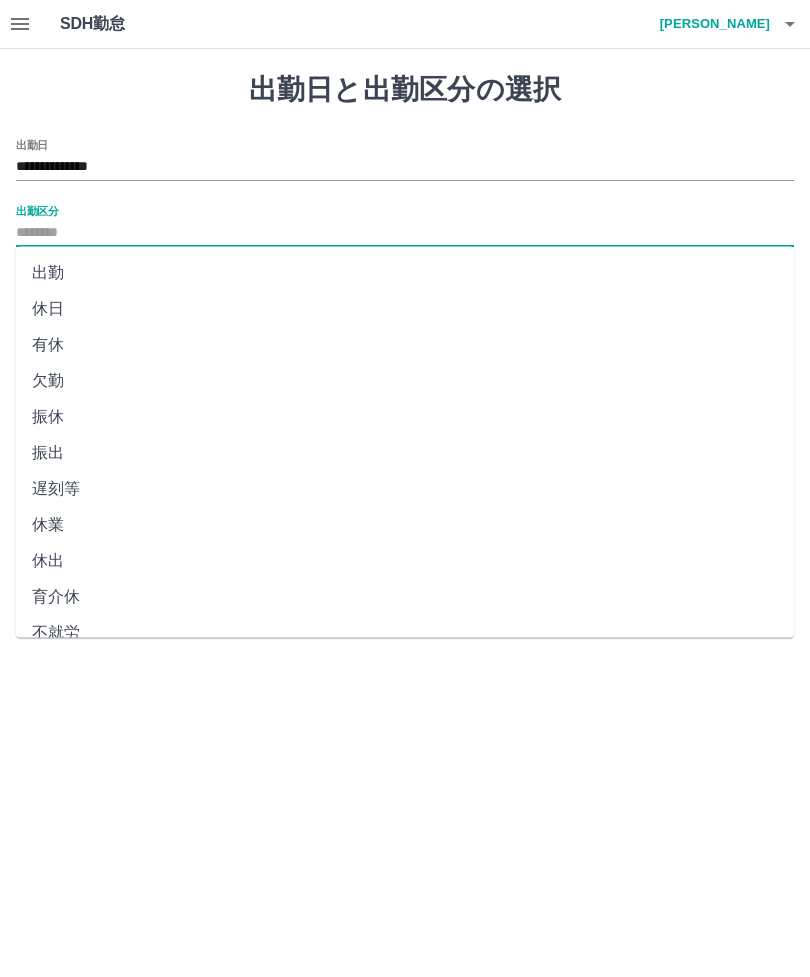 click on "出勤" at bounding box center (405, 273) 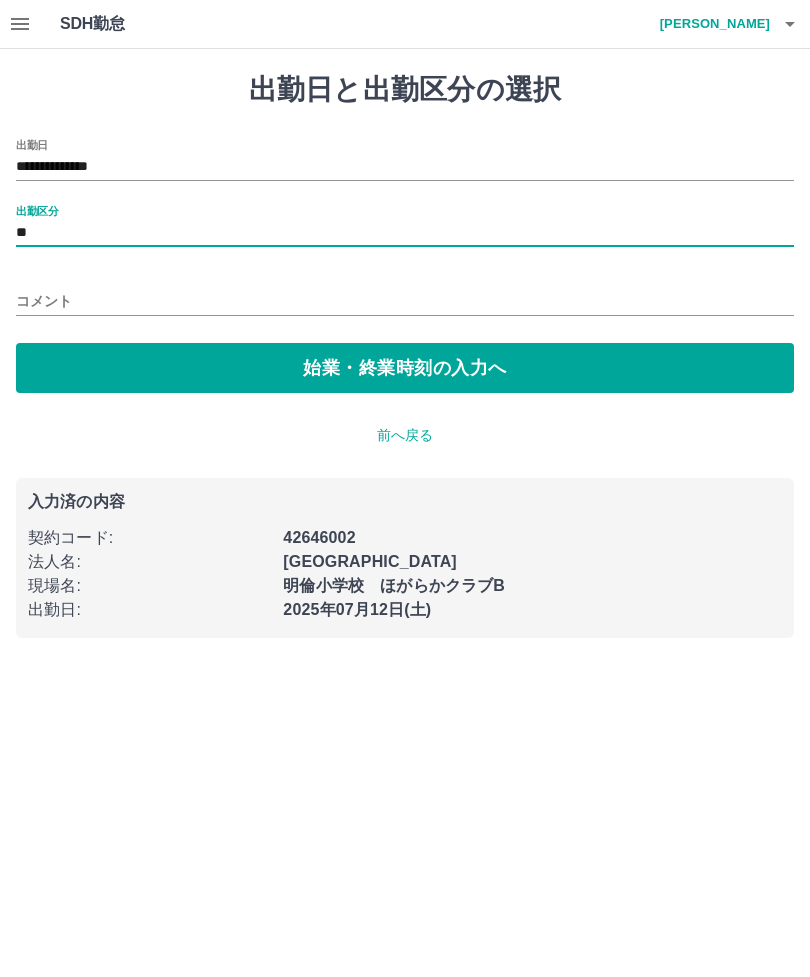 click on "コメント" at bounding box center [405, 301] 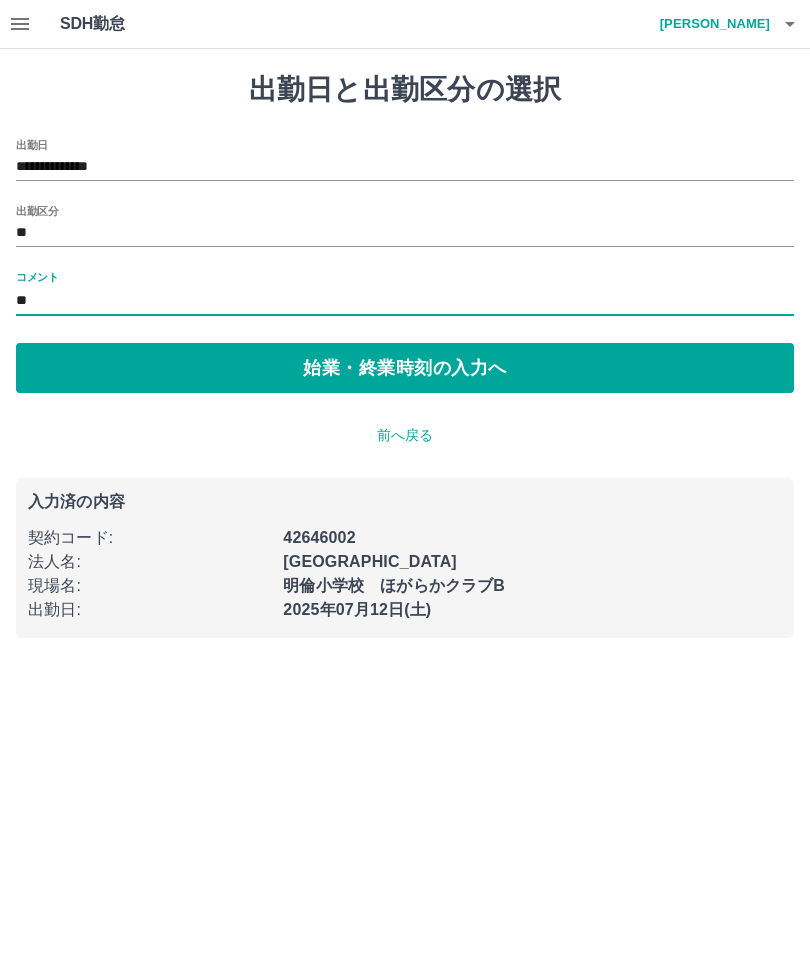 type on "*" 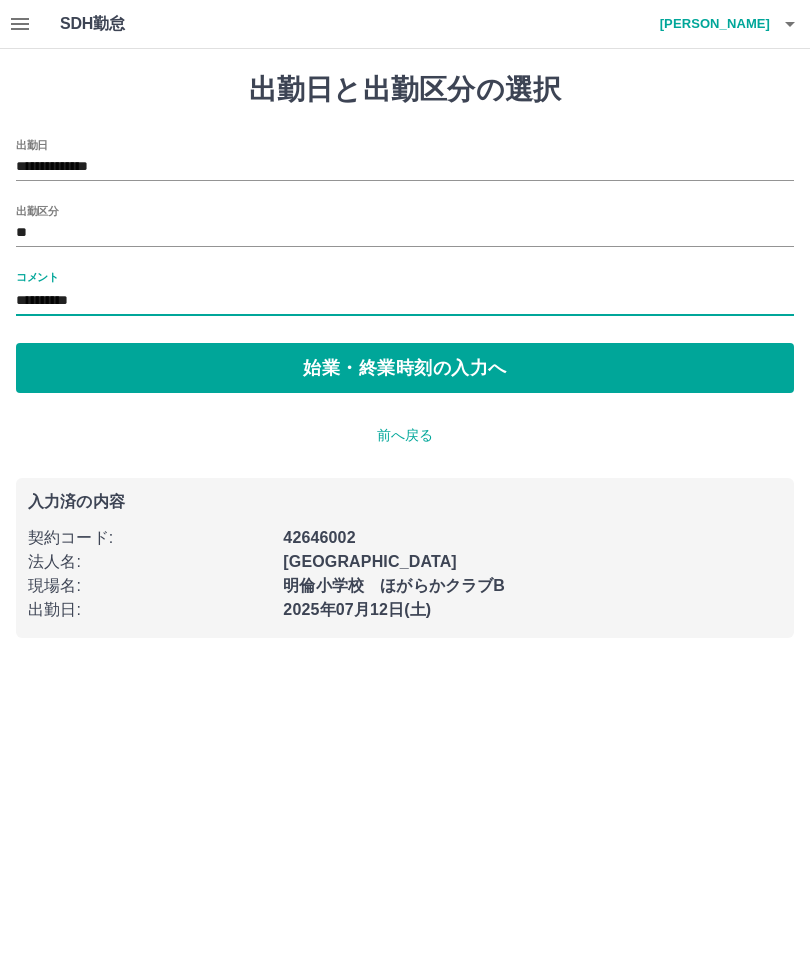 type on "**********" 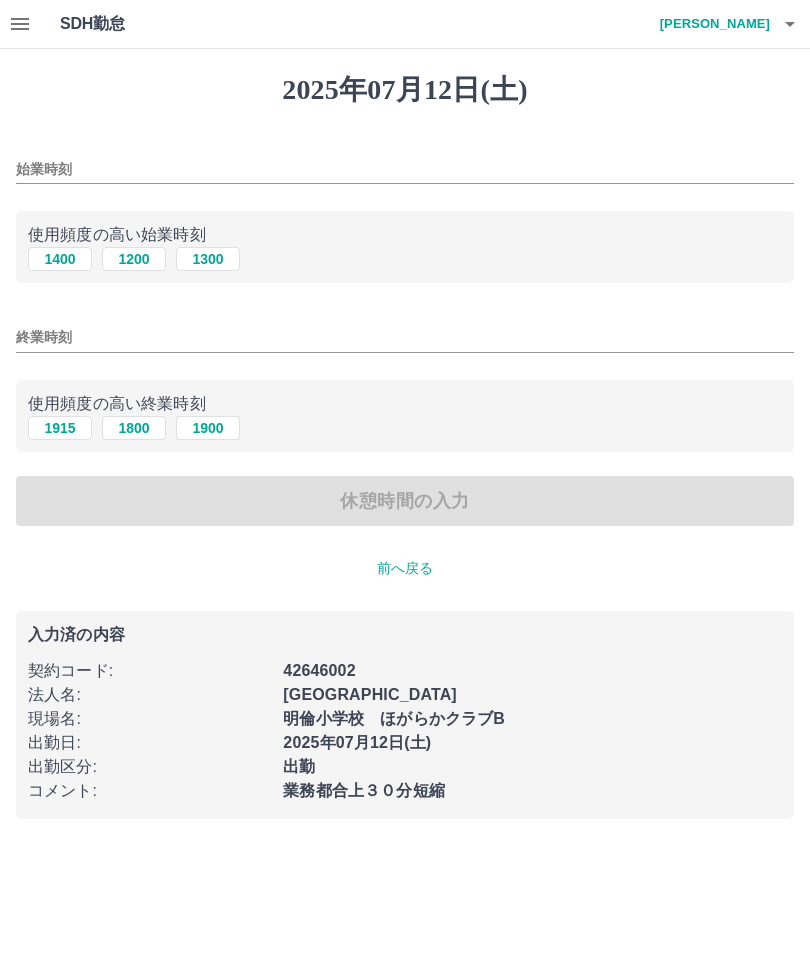 click on "始業時刻" at bounding box center (405, 169) 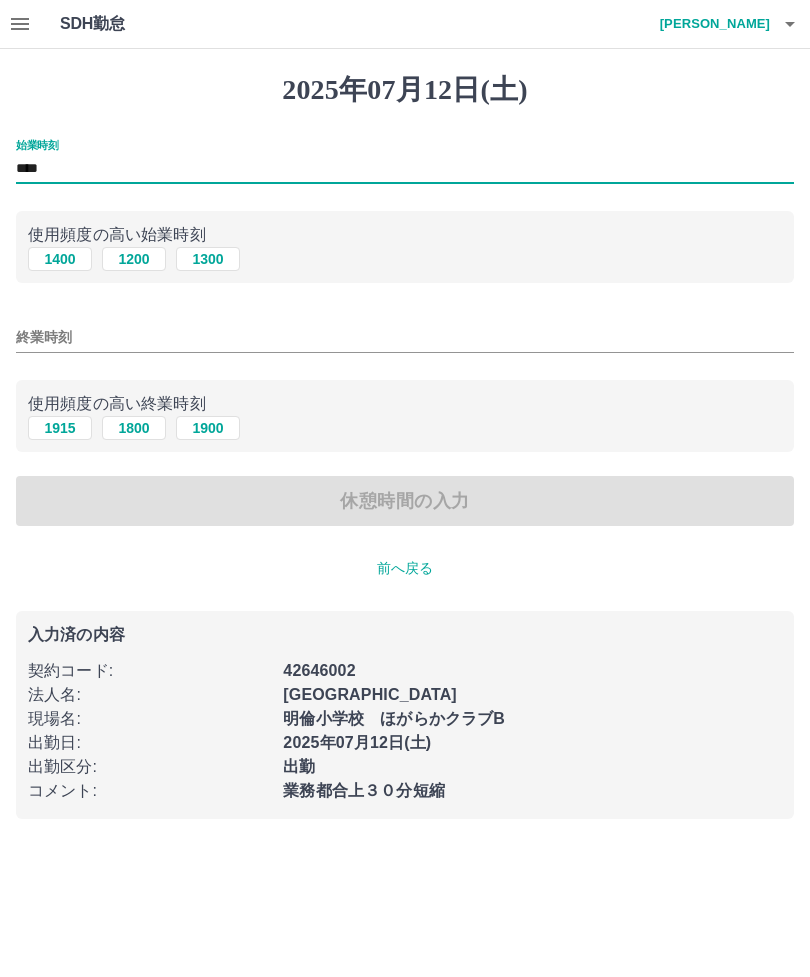 type on "****" 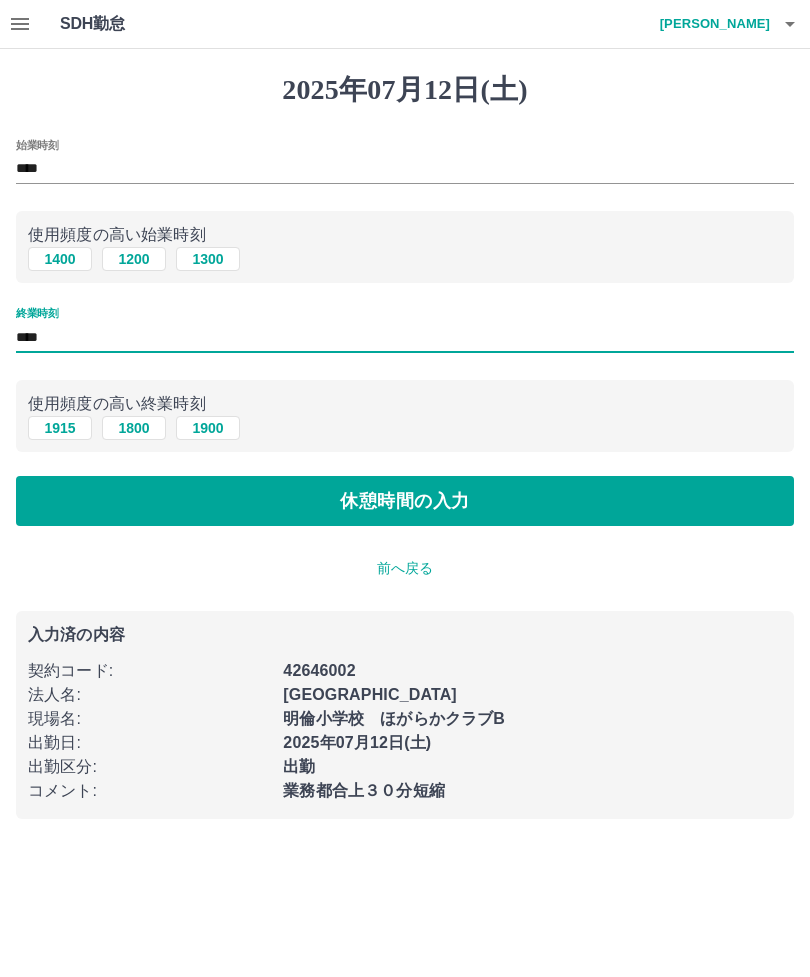 type on "****" 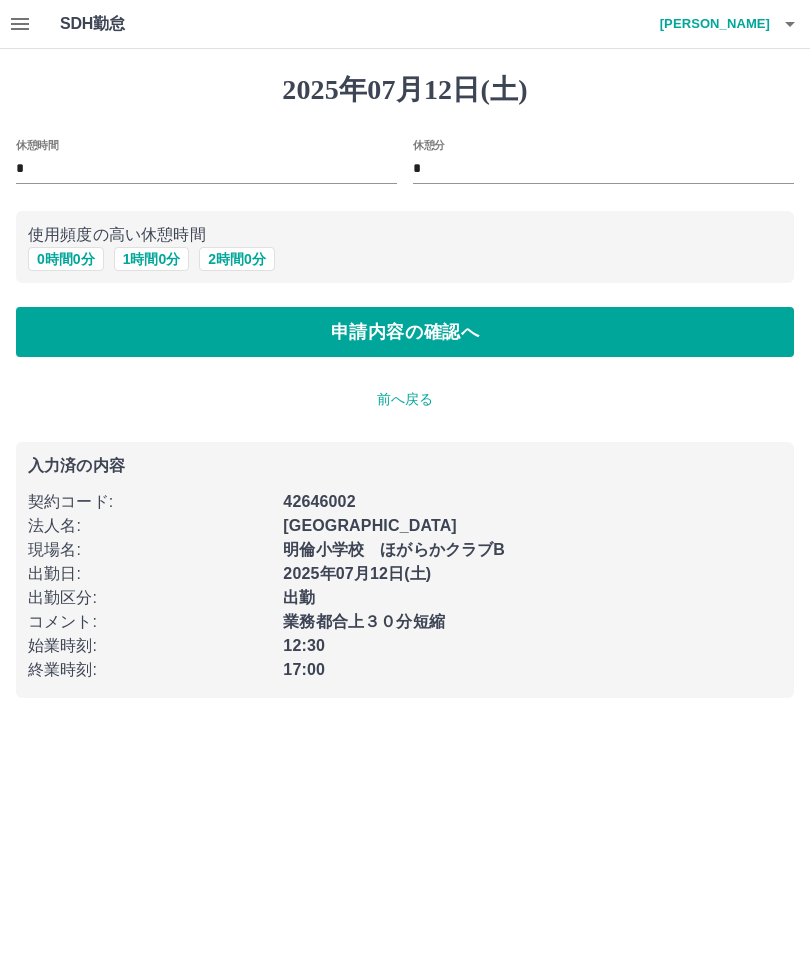click on "申請内容の確認へ" at bounding box center [405, 332] 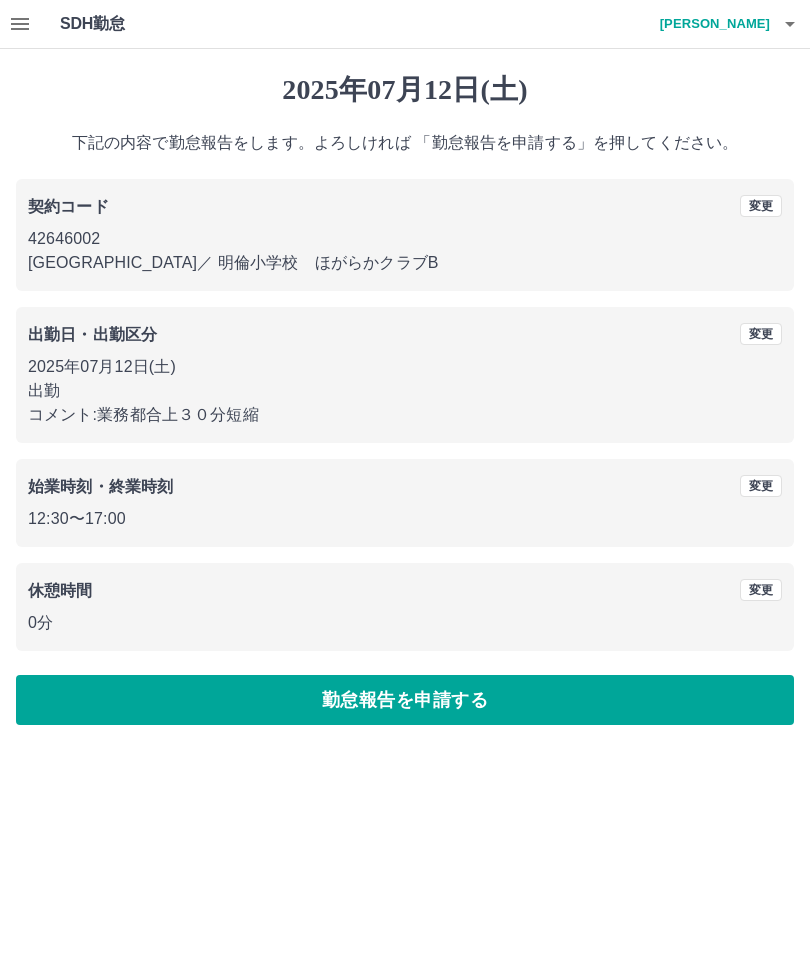 click on "勤怠報告を申請する" at bounding box center [405, 700] 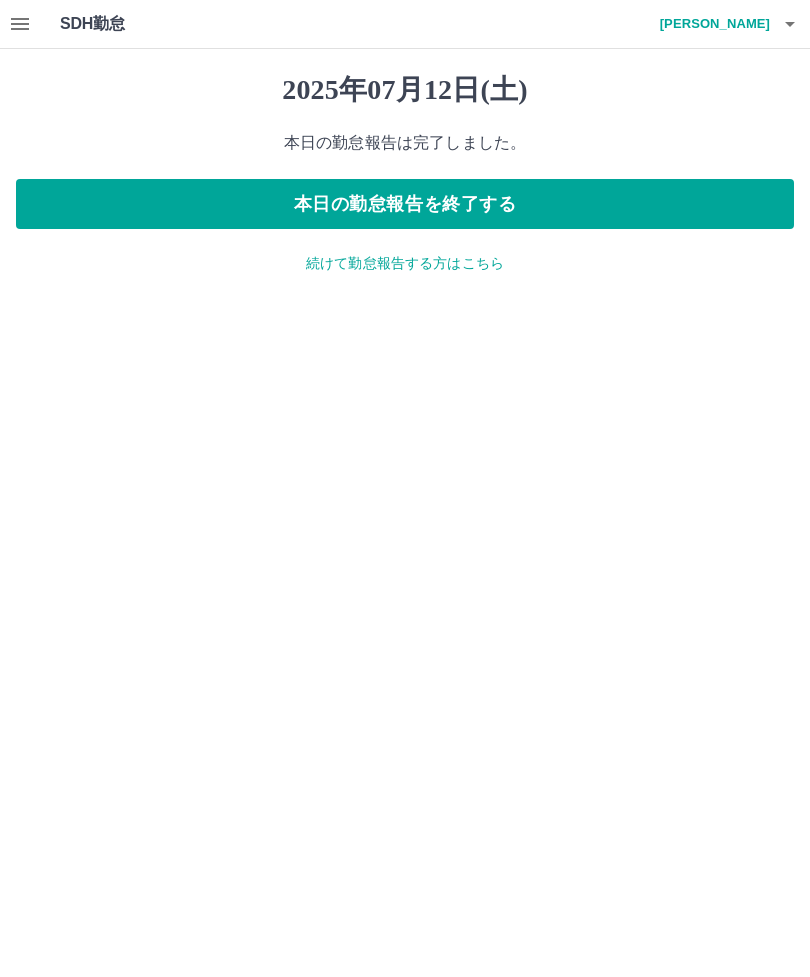 click on "本日の勤怠報告を終了する" at bounding box center [405, 204] 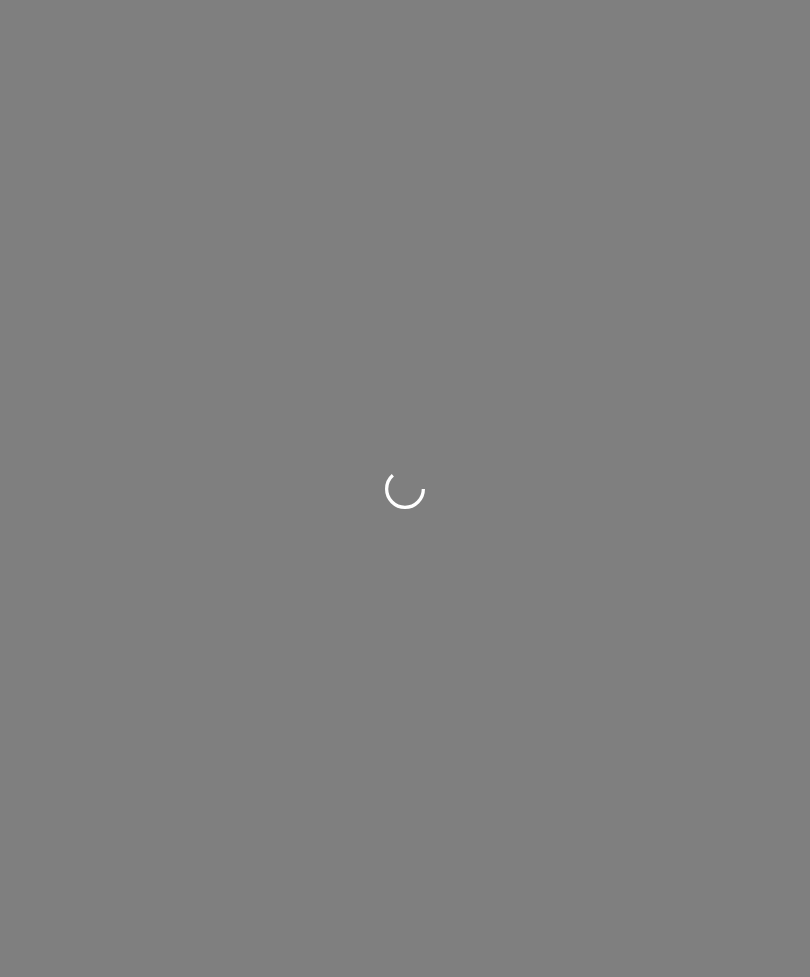 scroll, scrollTop: 0, scrollLeft: 0, axis: both 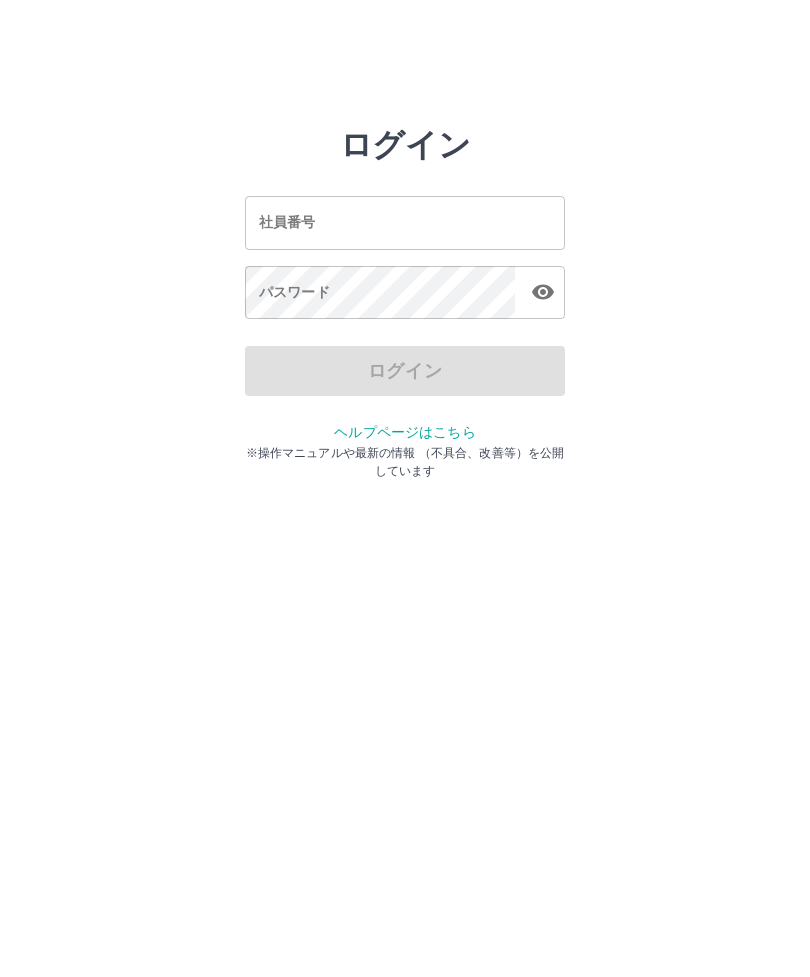 click on "ログイン 社員番号 社員番号 パスワード パスワード ログイン ヘルプページはこちら ※操作マニュアルや最新の情報 （不具合、改善等）を公開しています" at bounding box center (405, 223) 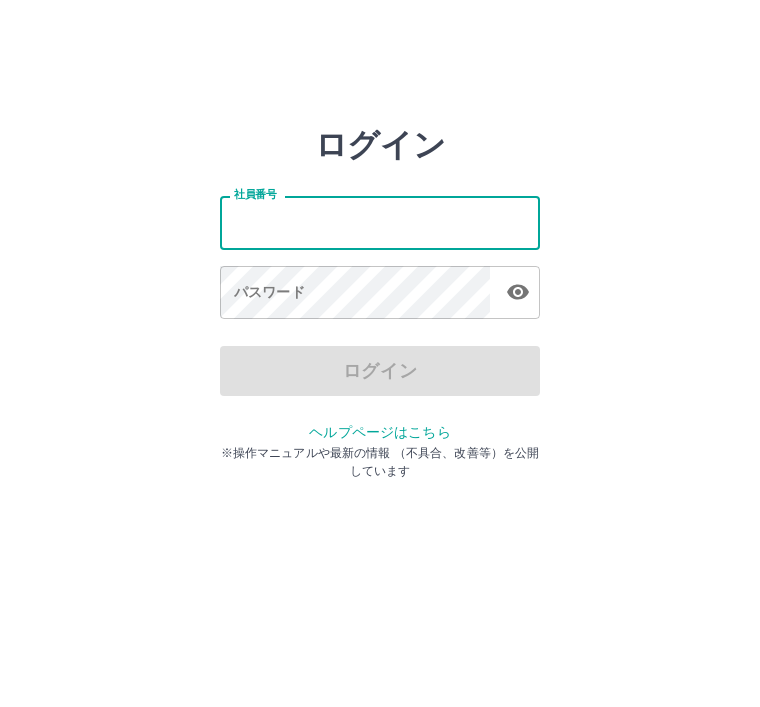 scroll, scrollTop: 0, scrollLeft: 0, axis: both 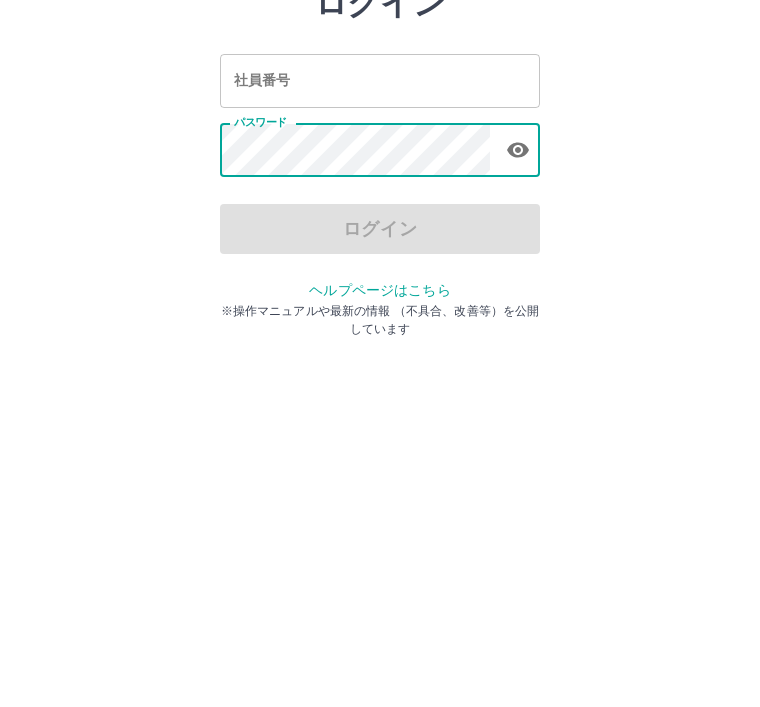 click on "社員番号" at bounding box center [380, 222] 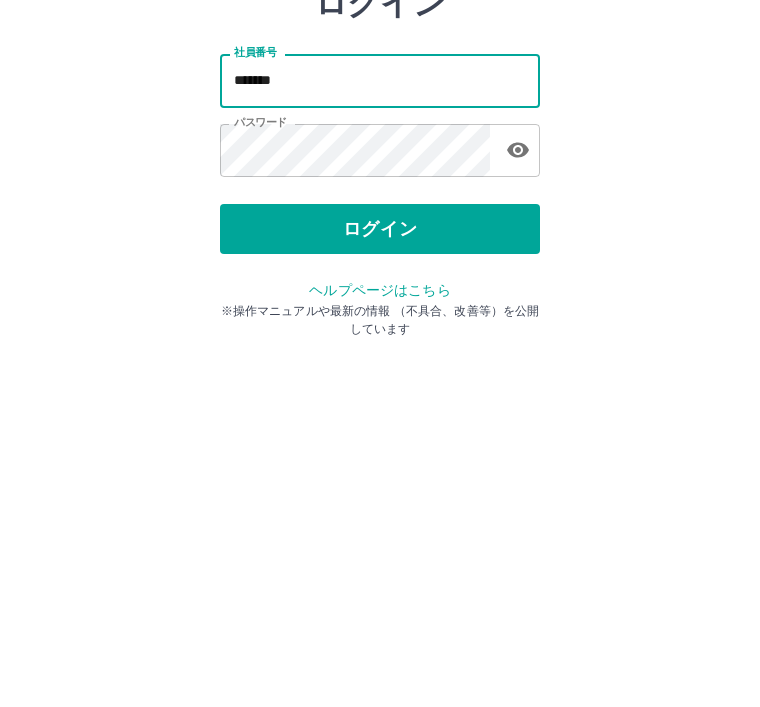 type on "*******" 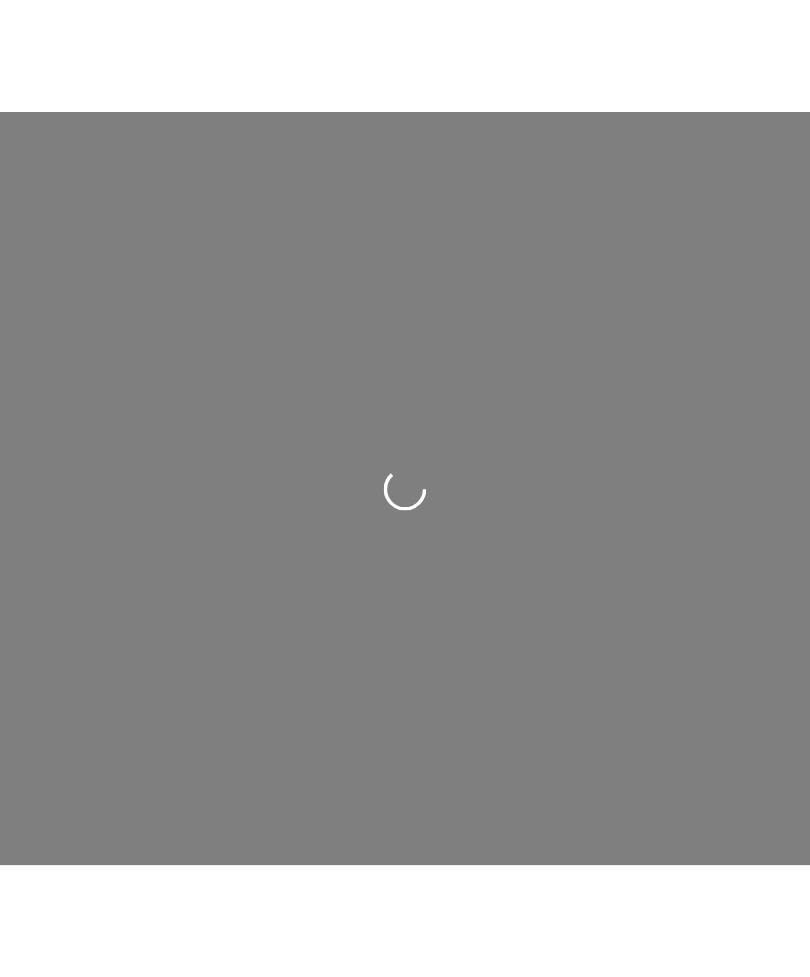scroll, scrollTop: 0, scrollLeft: 0, axis: both 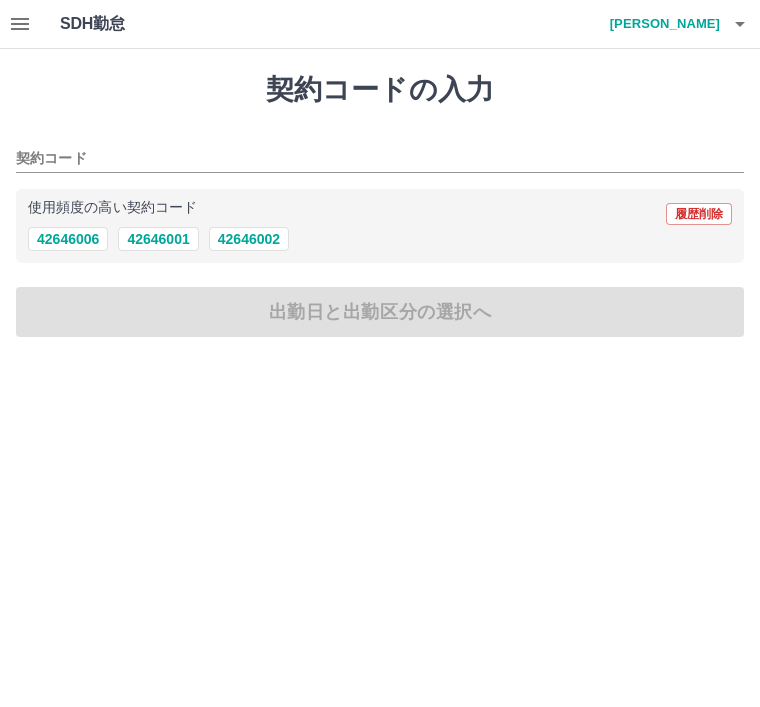 click on "42646002" at bounding box center [249, 239] 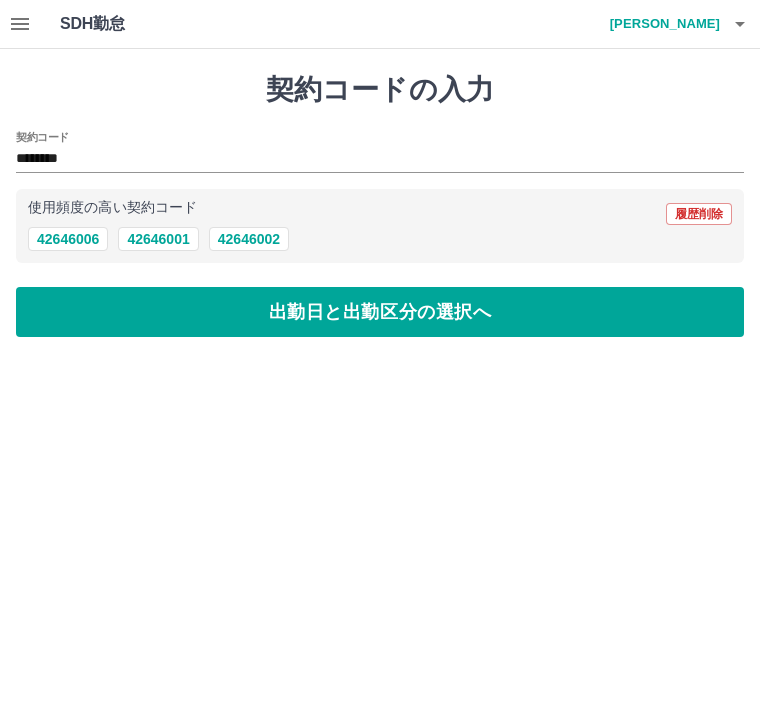 click on "出勤日と出勤区分の選択へ" at bounding box center [380, 312] 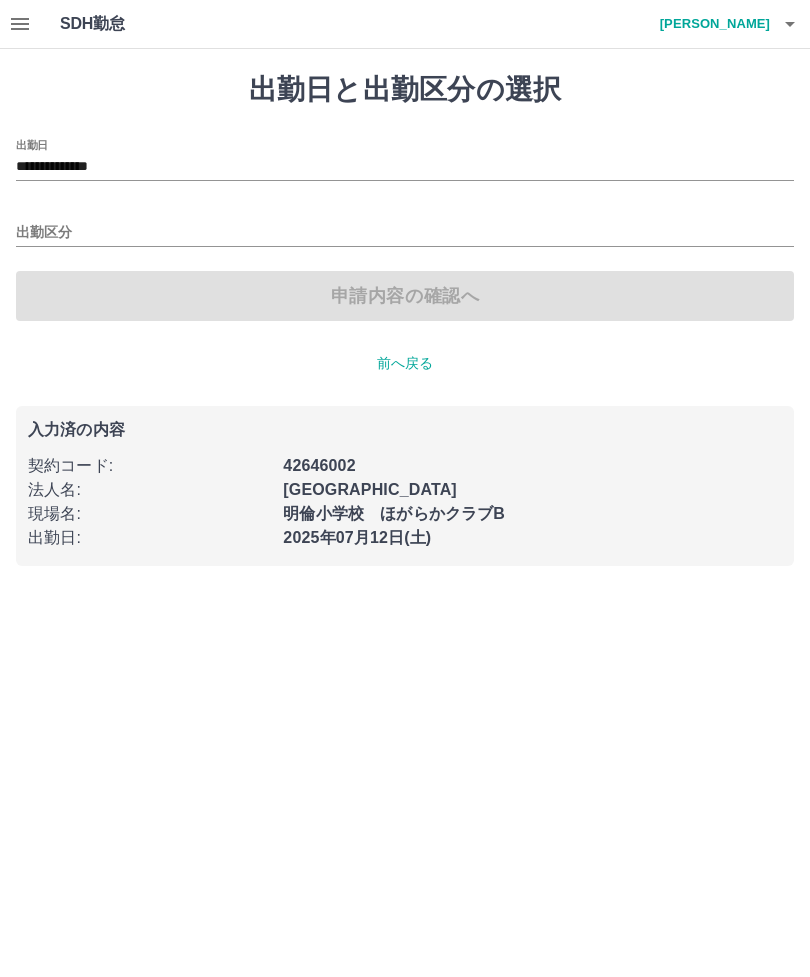 click on "出勤区分" at bounding box center [405, 233] 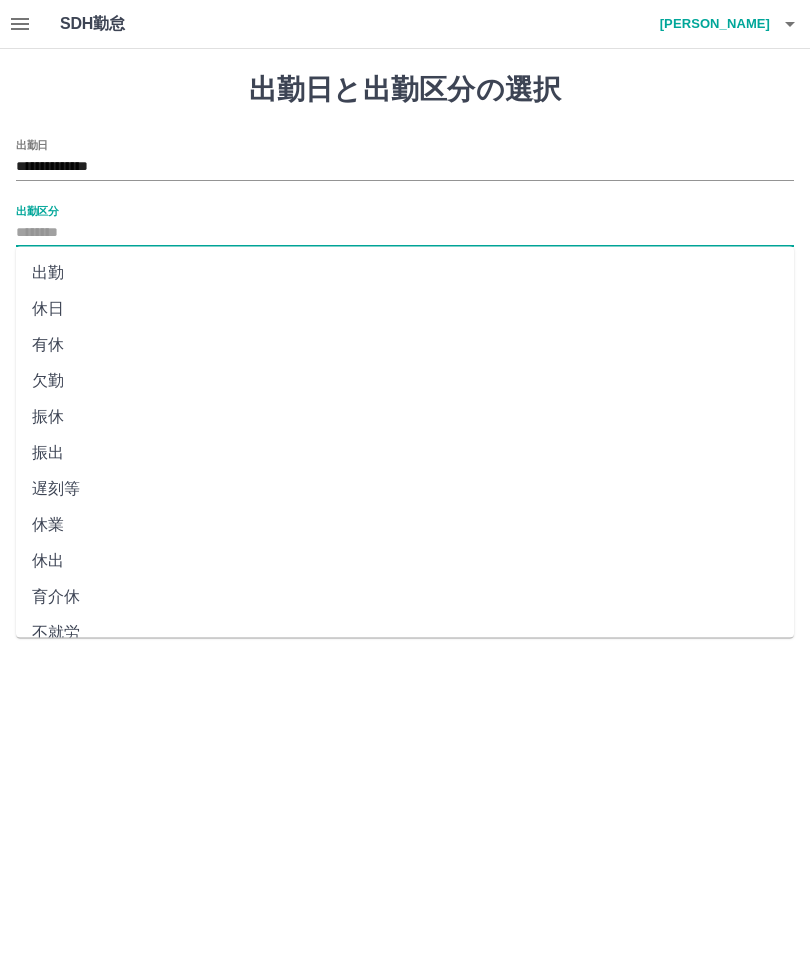 click on "出勤" at bounding box center [405, 273] 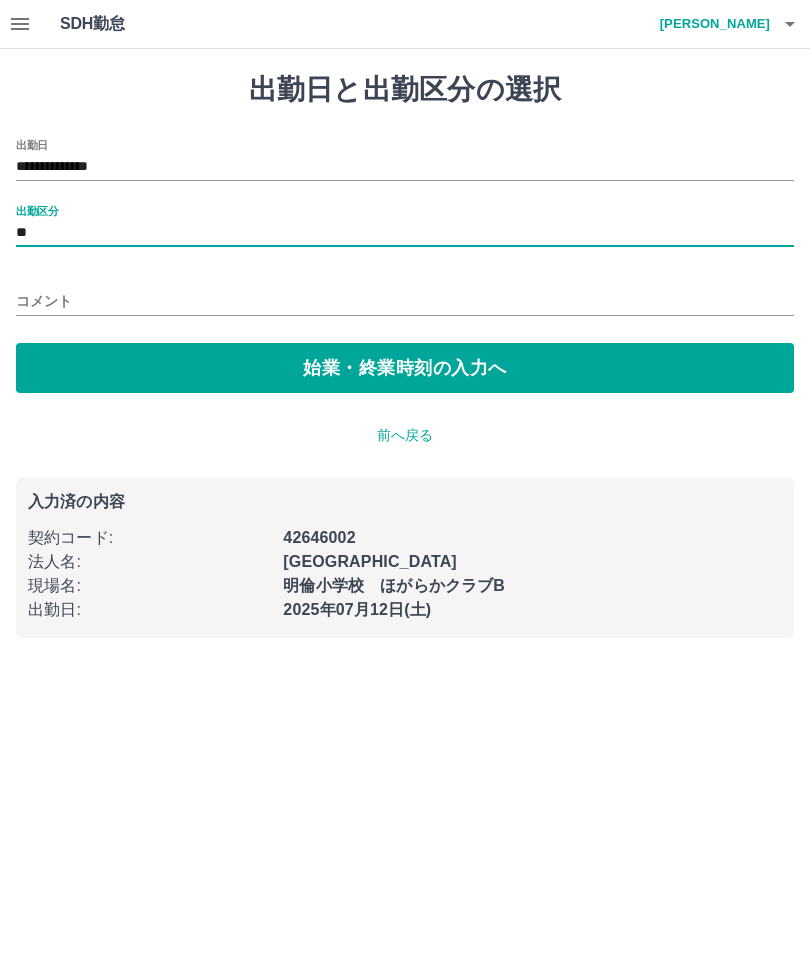 click on "コメント" at bounding box center [405, 301] 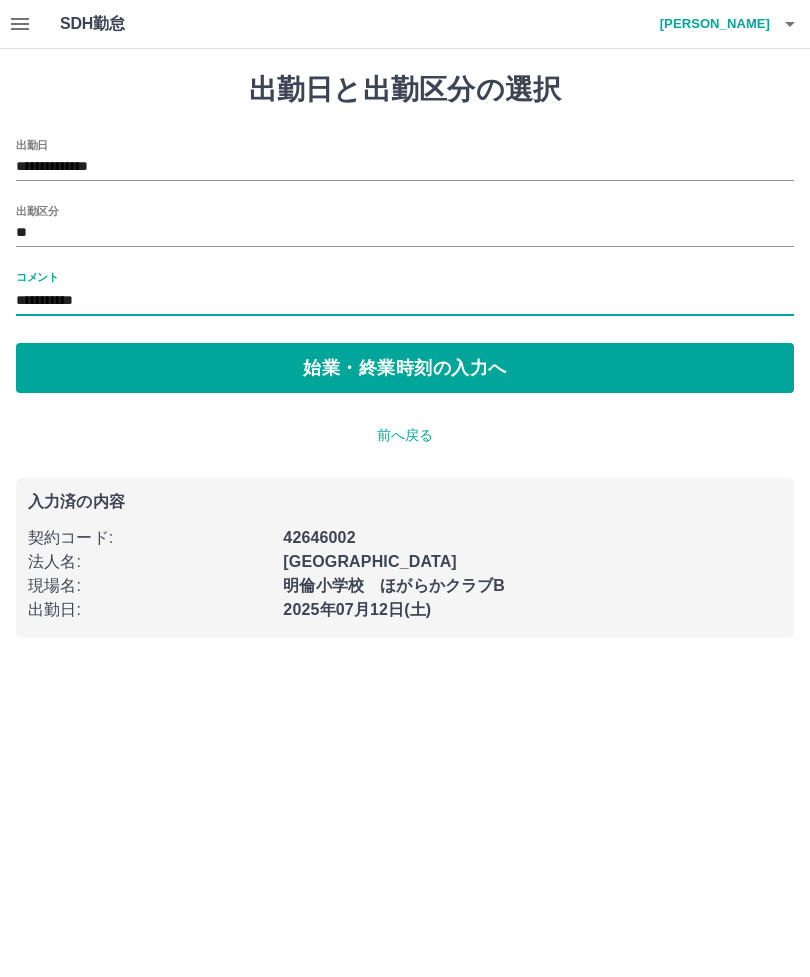 type on "**********" 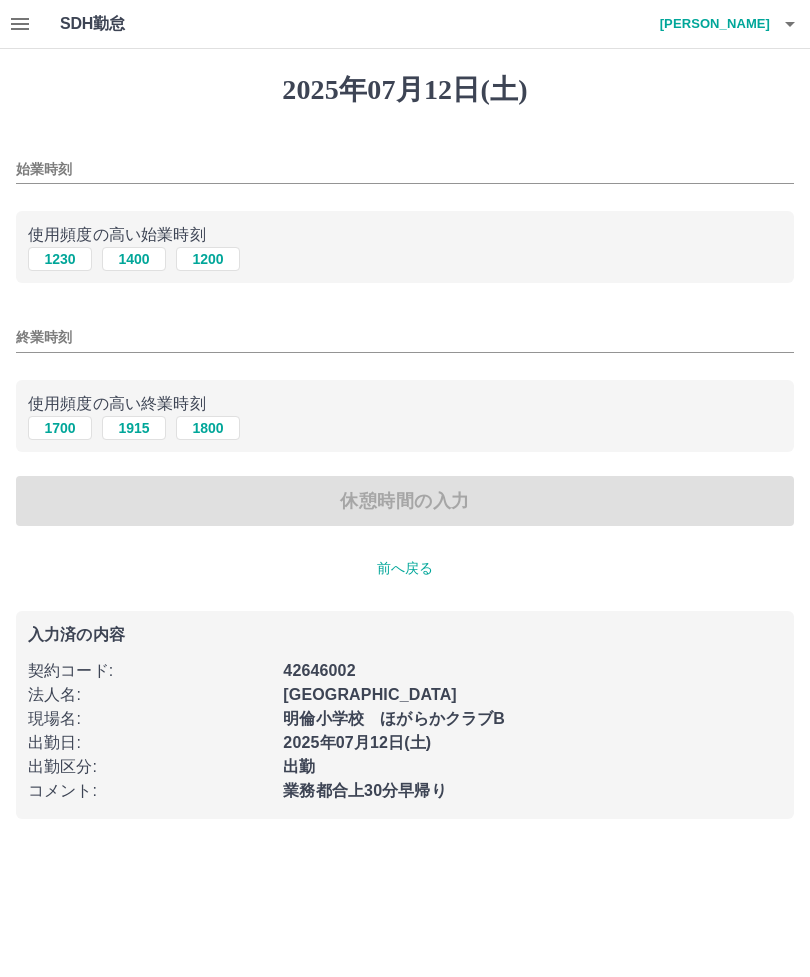 click on "始業時刻" at bounding box center [405, 169] 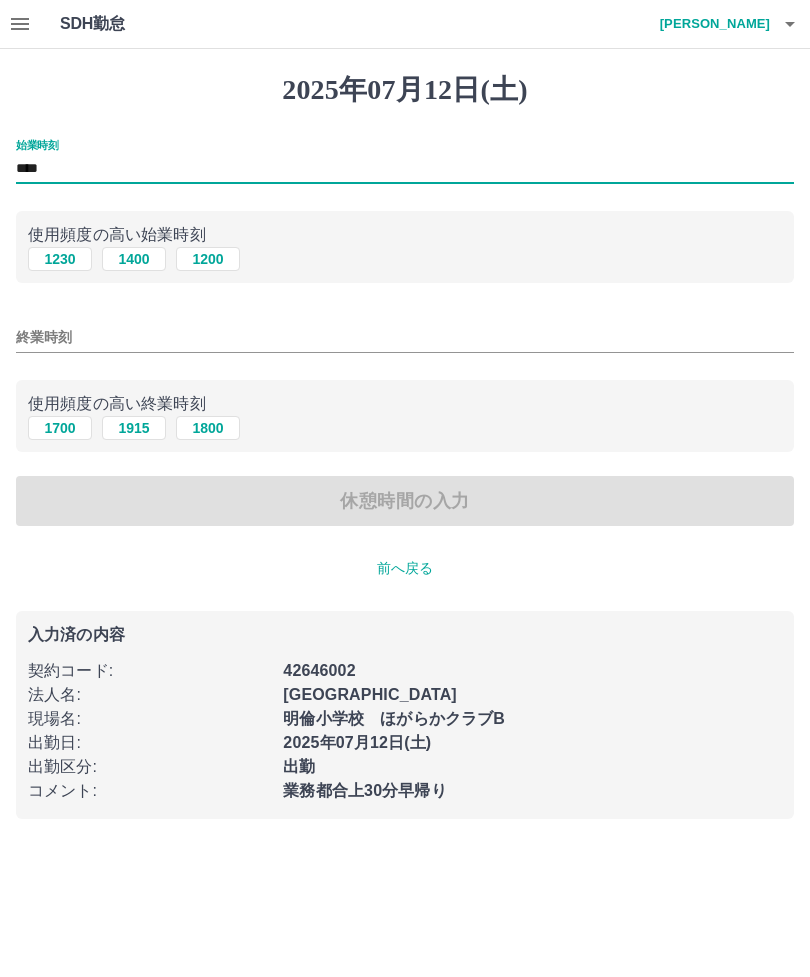 type on "****" 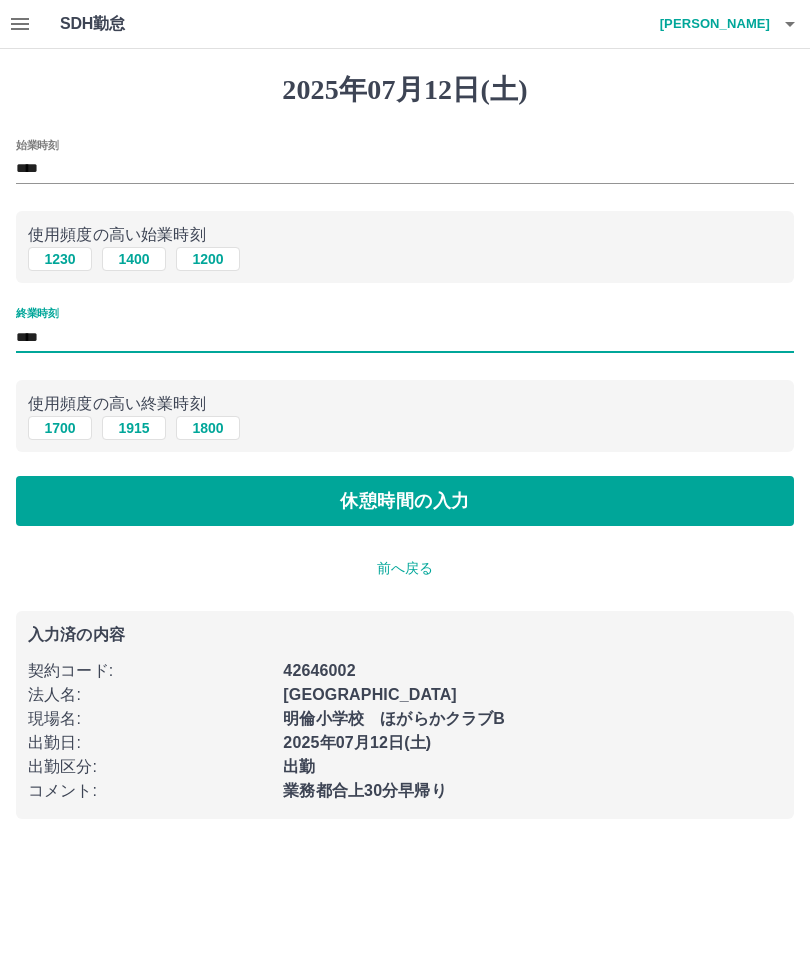 type on "****" 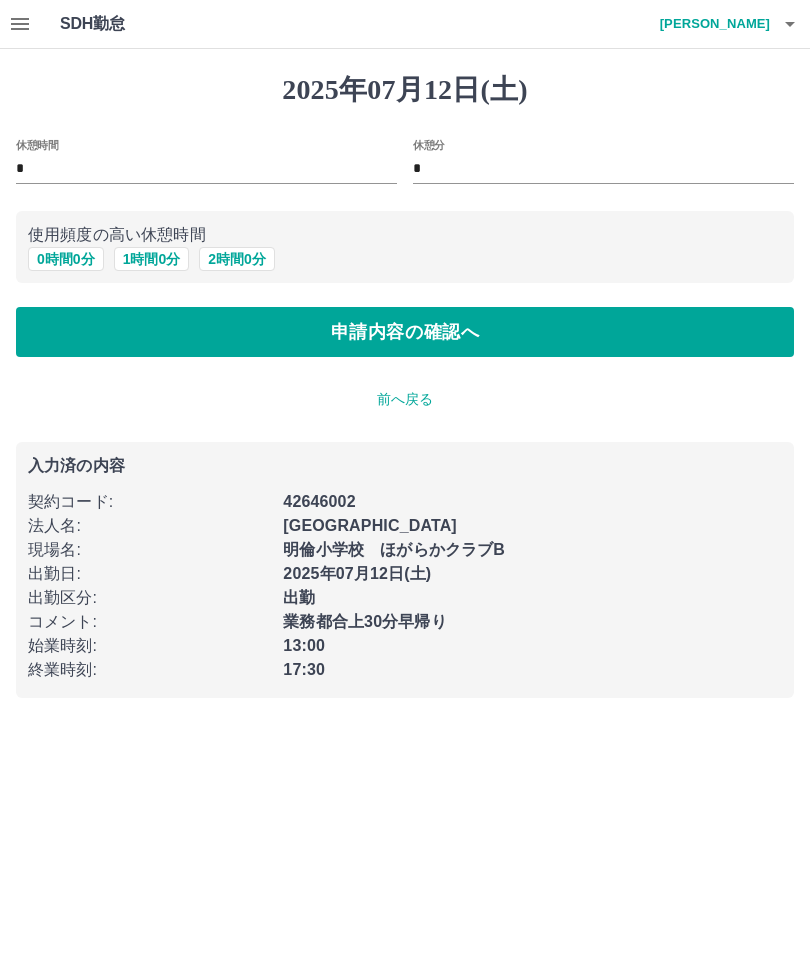 click on "申請内容の確認へ" at bounding box center [405, 332] 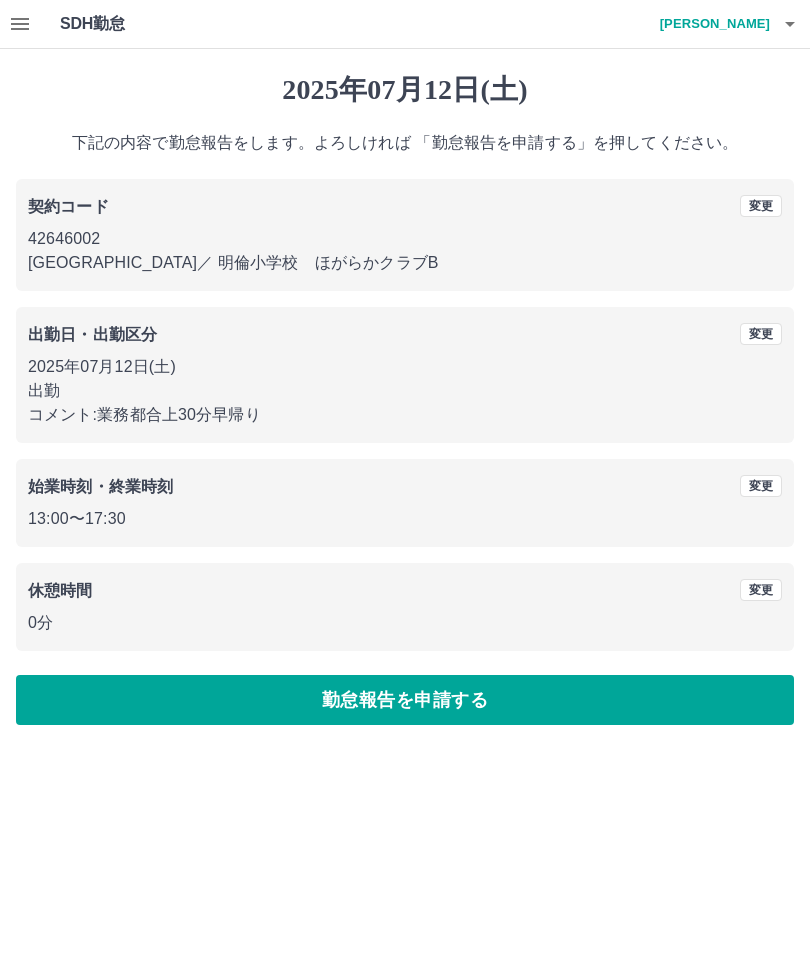 click on "勤怠報告を申請する" at bounding box center (405, 700) 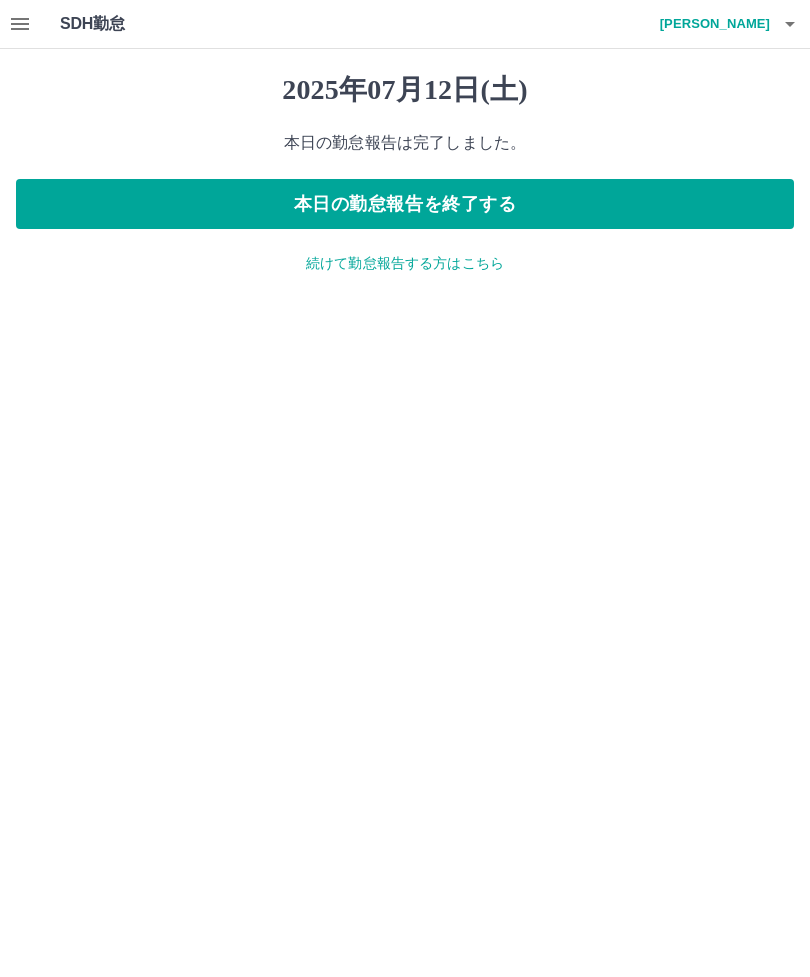 click on "本日の勤怠報告を終了する" at bounding box center [405, 204] 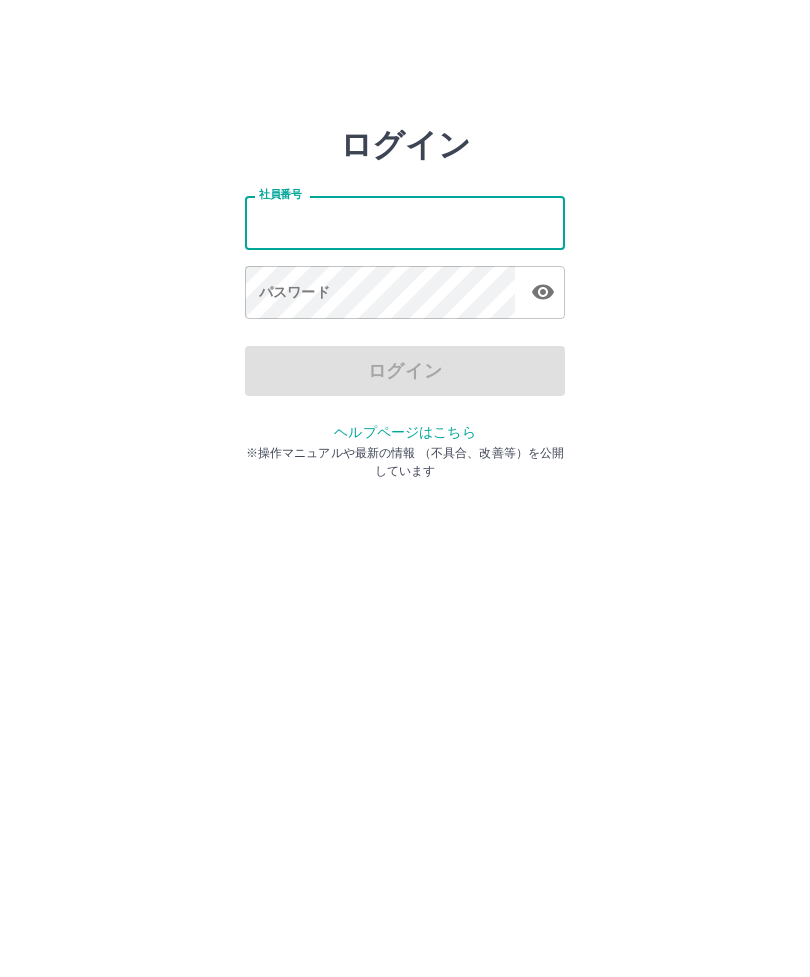 scroll, scrollTop: 0, scrollLeft: 0, axis: both 